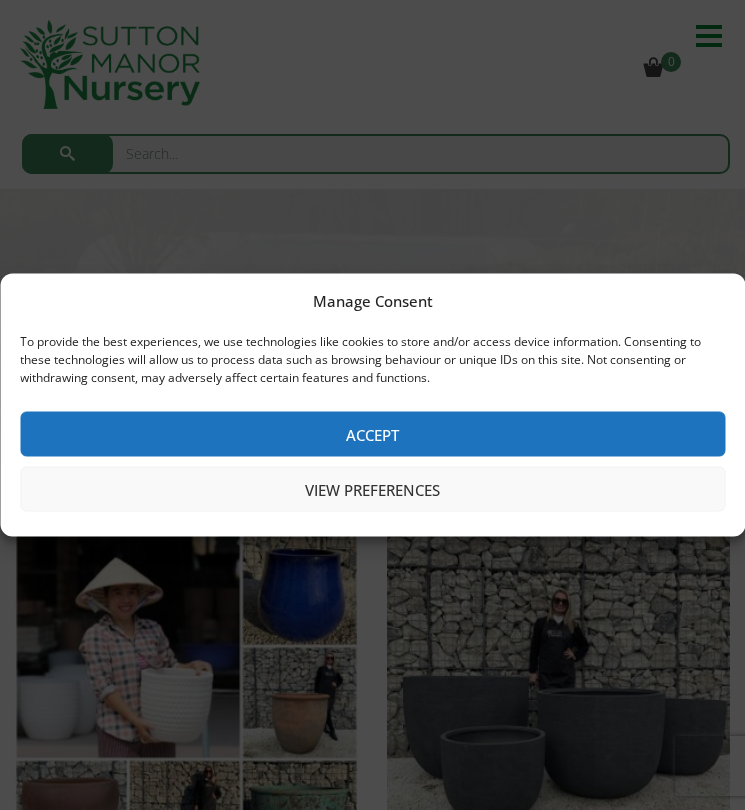 scroll, scrollTop: 0, scrollLeft: 0, axis: both 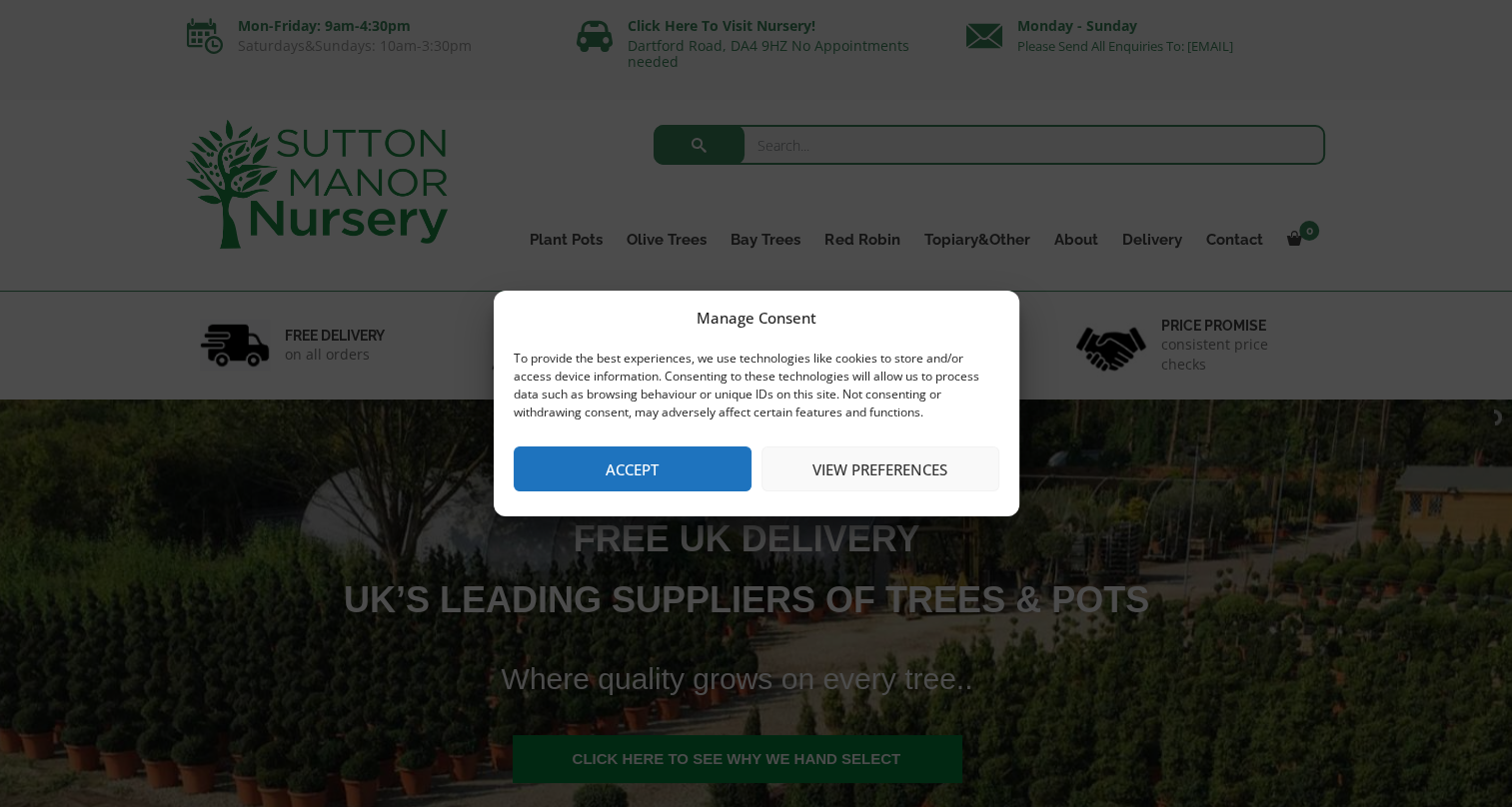 click on "View preferences" at bounding box center (880, 468) 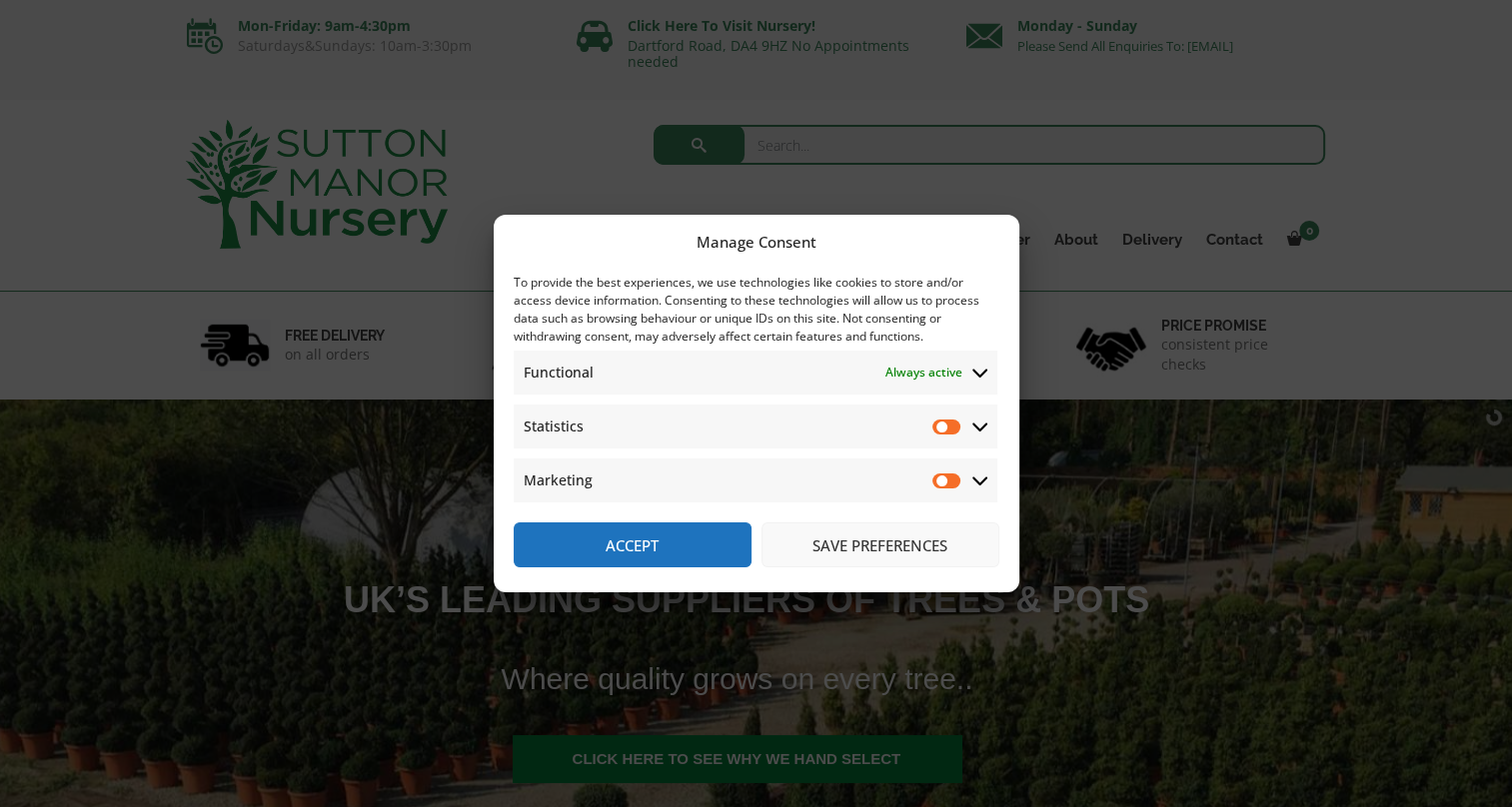 click on "Save preferences" at bounding box center [880, 544] 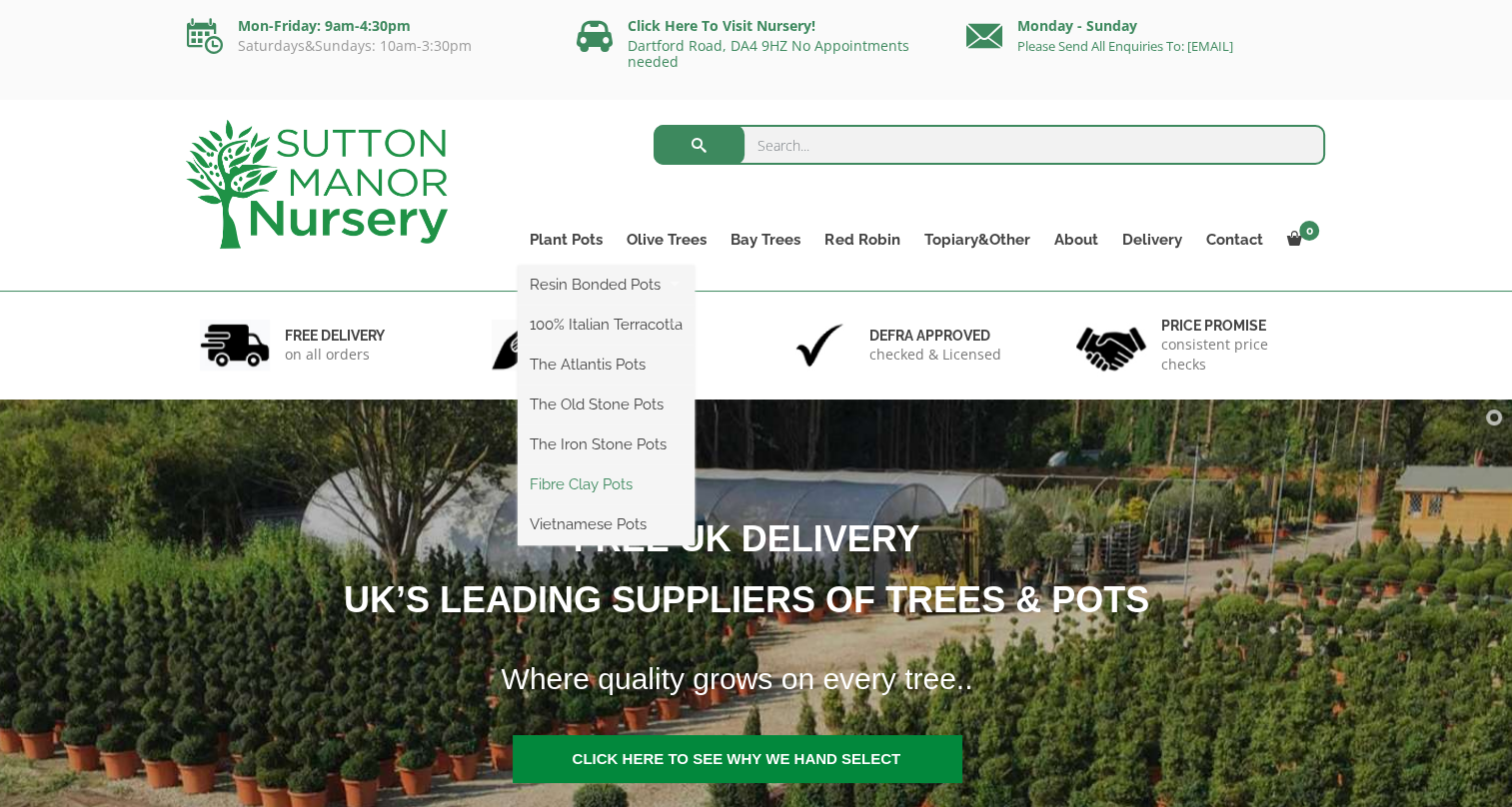 click on "Fibre Clay Pots" at bounding box center [606, 484] 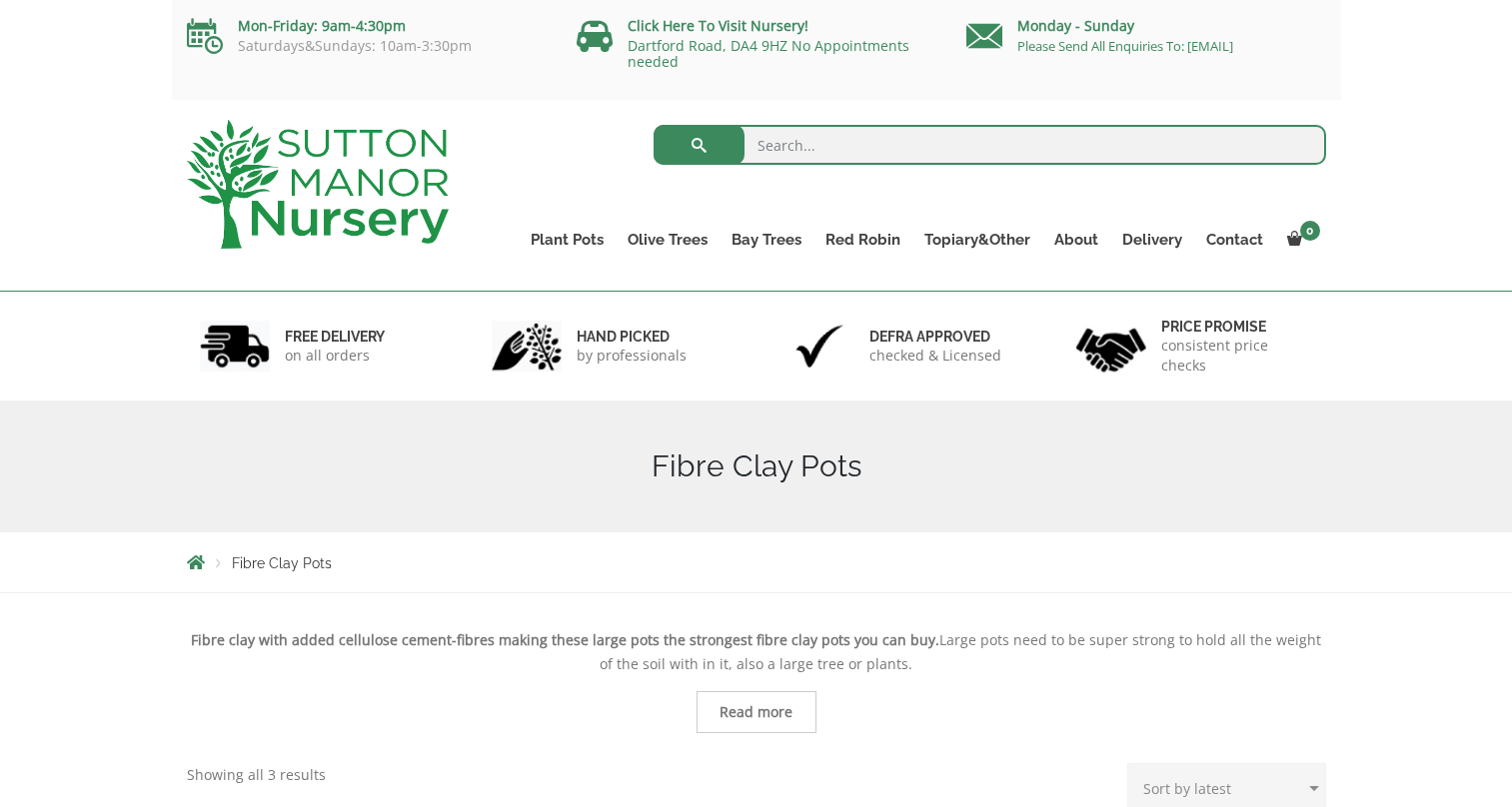 scroll, scrollTop: 0, scrollLeft: 0, axis: both 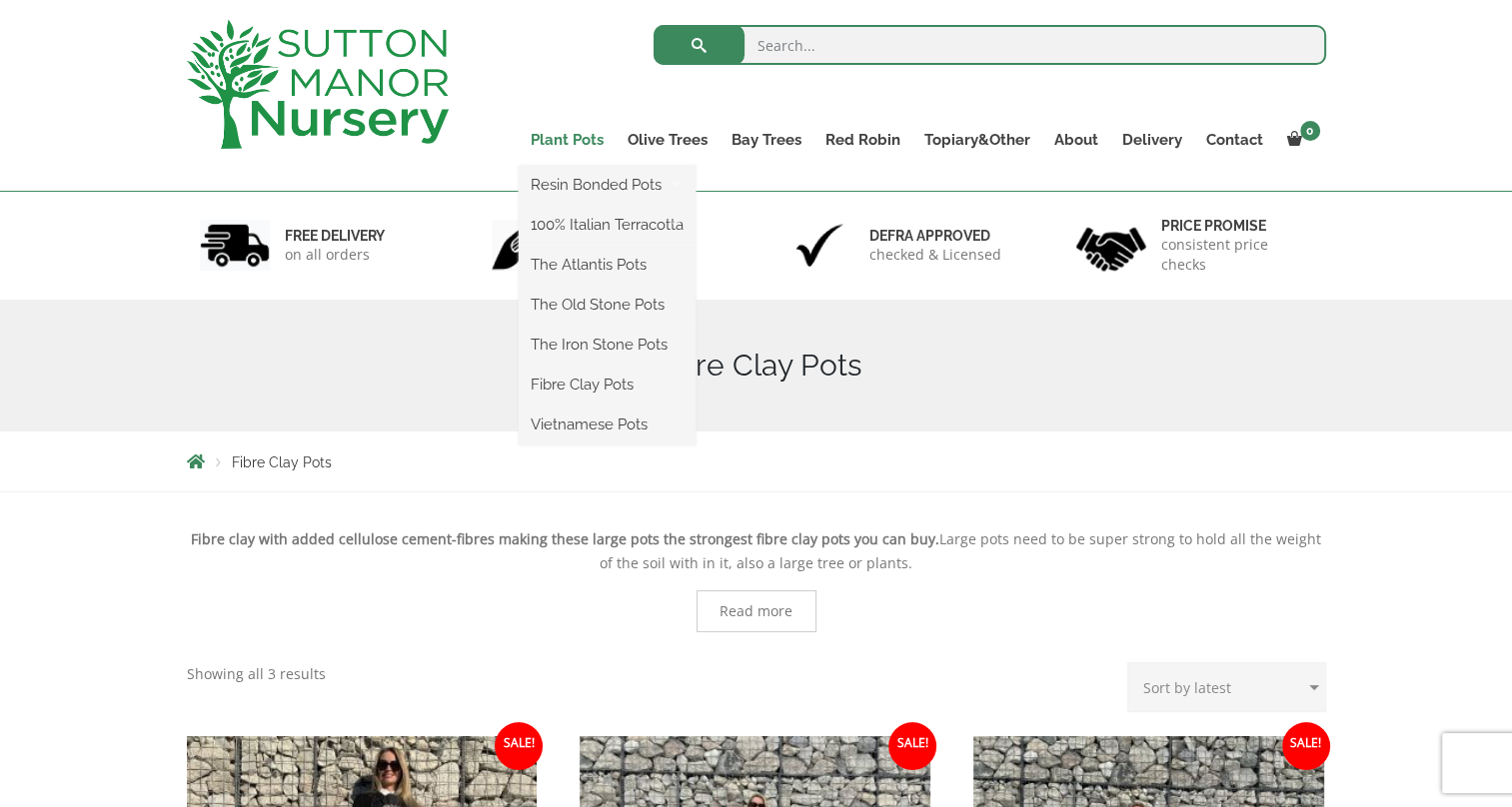 click on "Plant Pots" at bounding box center (567, 140) 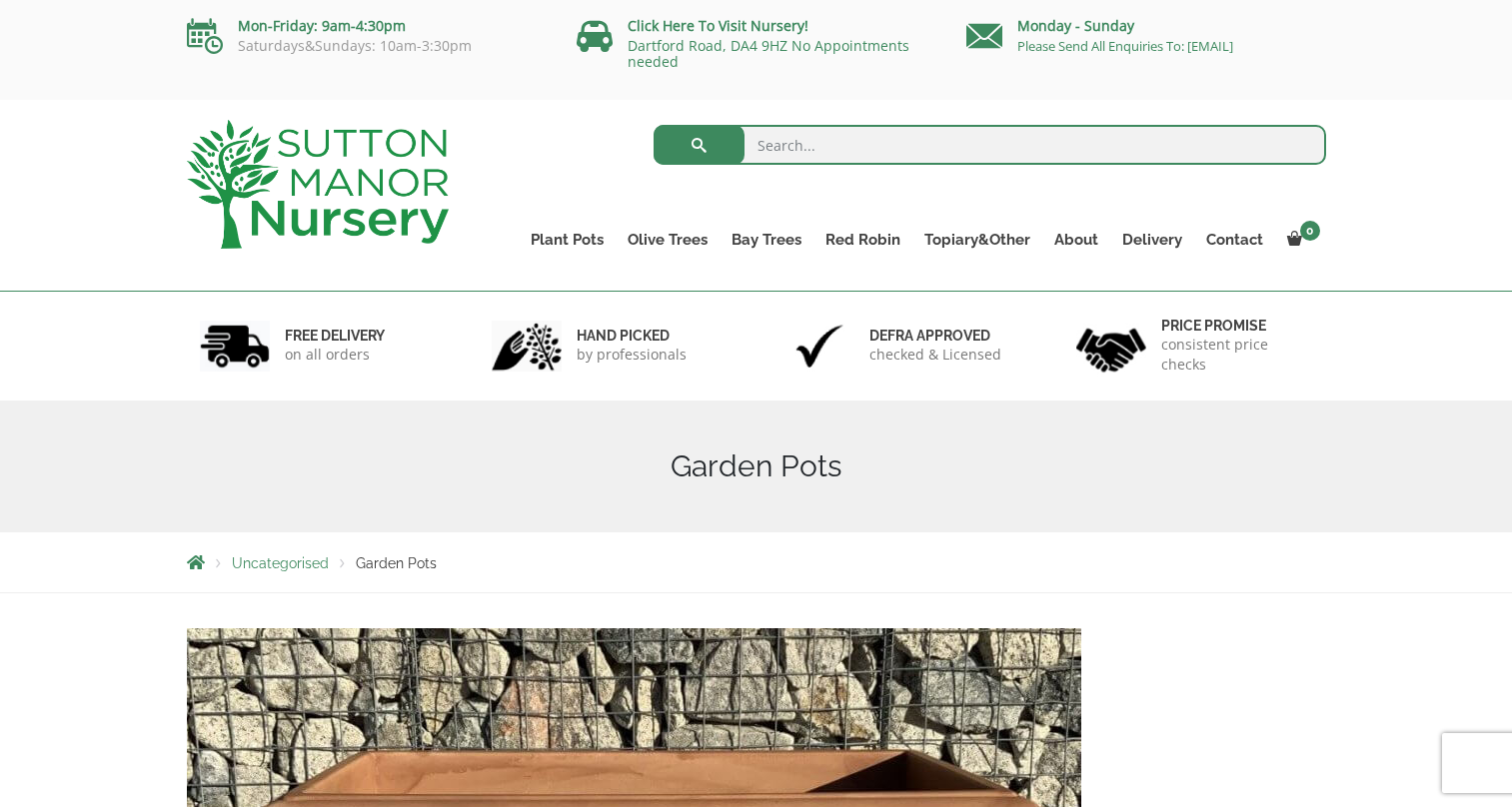 scroll, scrollTop: 0, scrollLeft: 0, axis: both 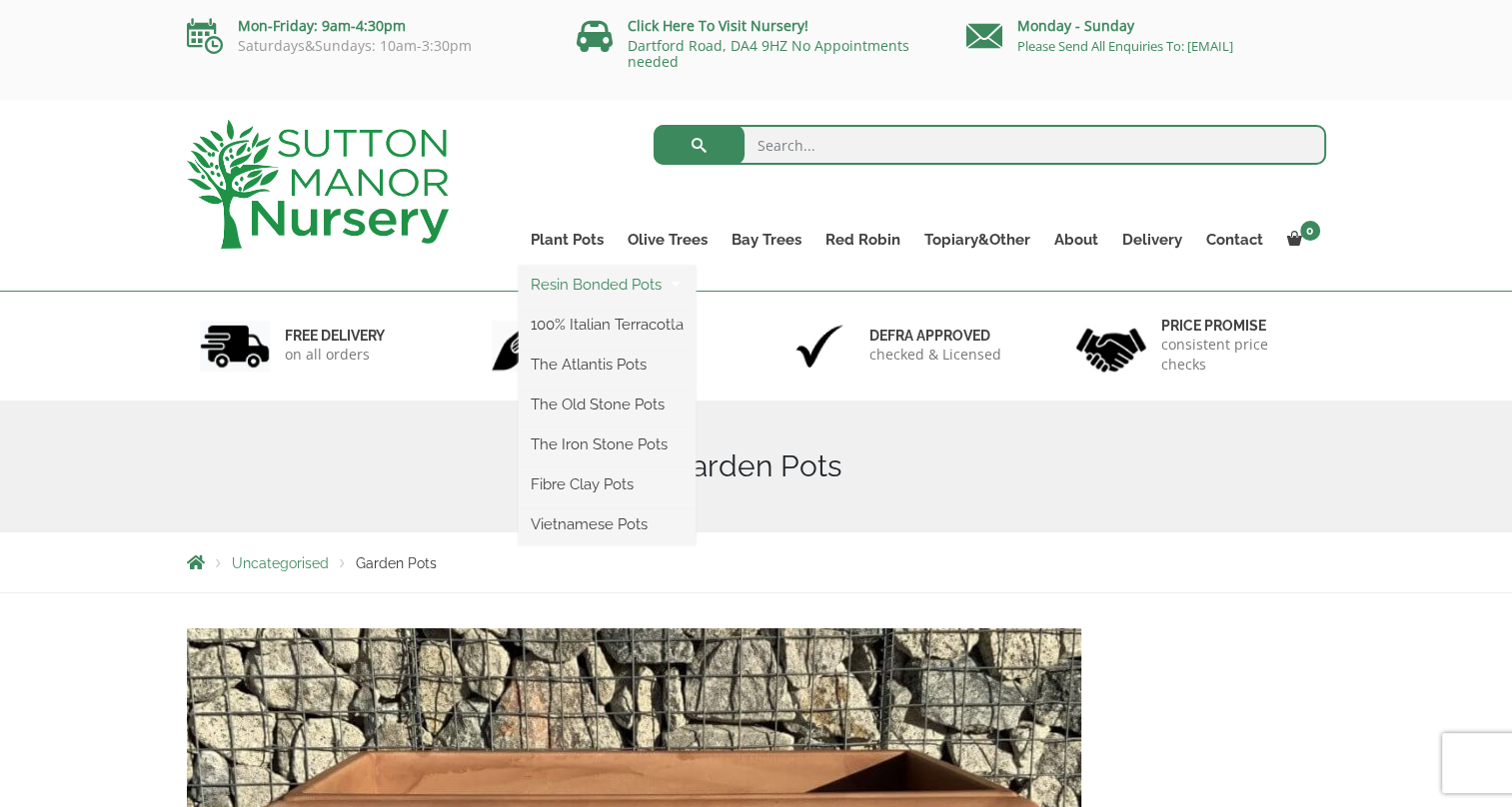 click on "Resin Bonded Pots" at bounding box center [607, 285] 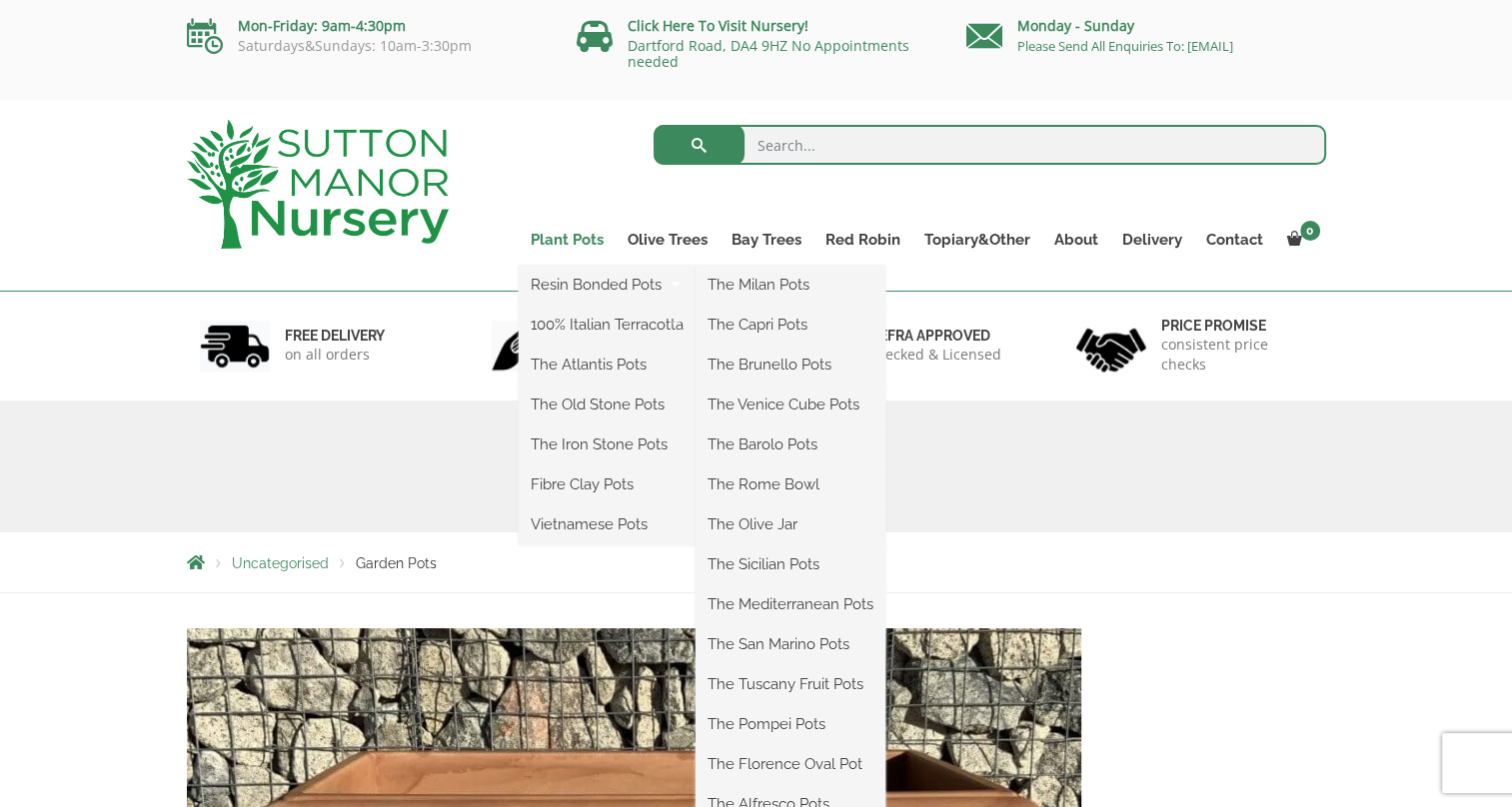 click on "Plant Pots" at bounding box center (567, 240) 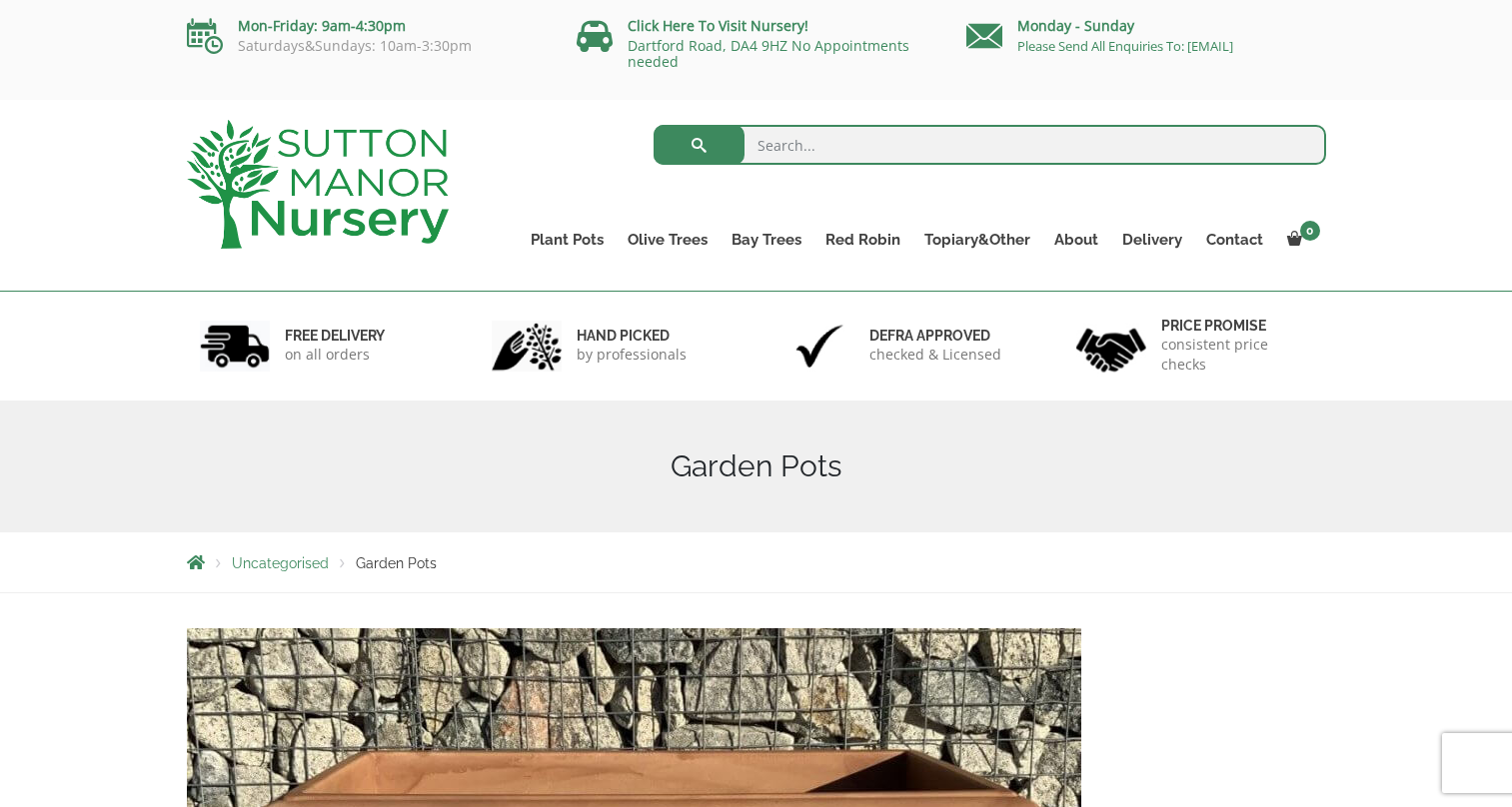scroll, scrollTop: 0, scrollLeft: 0, axis: both 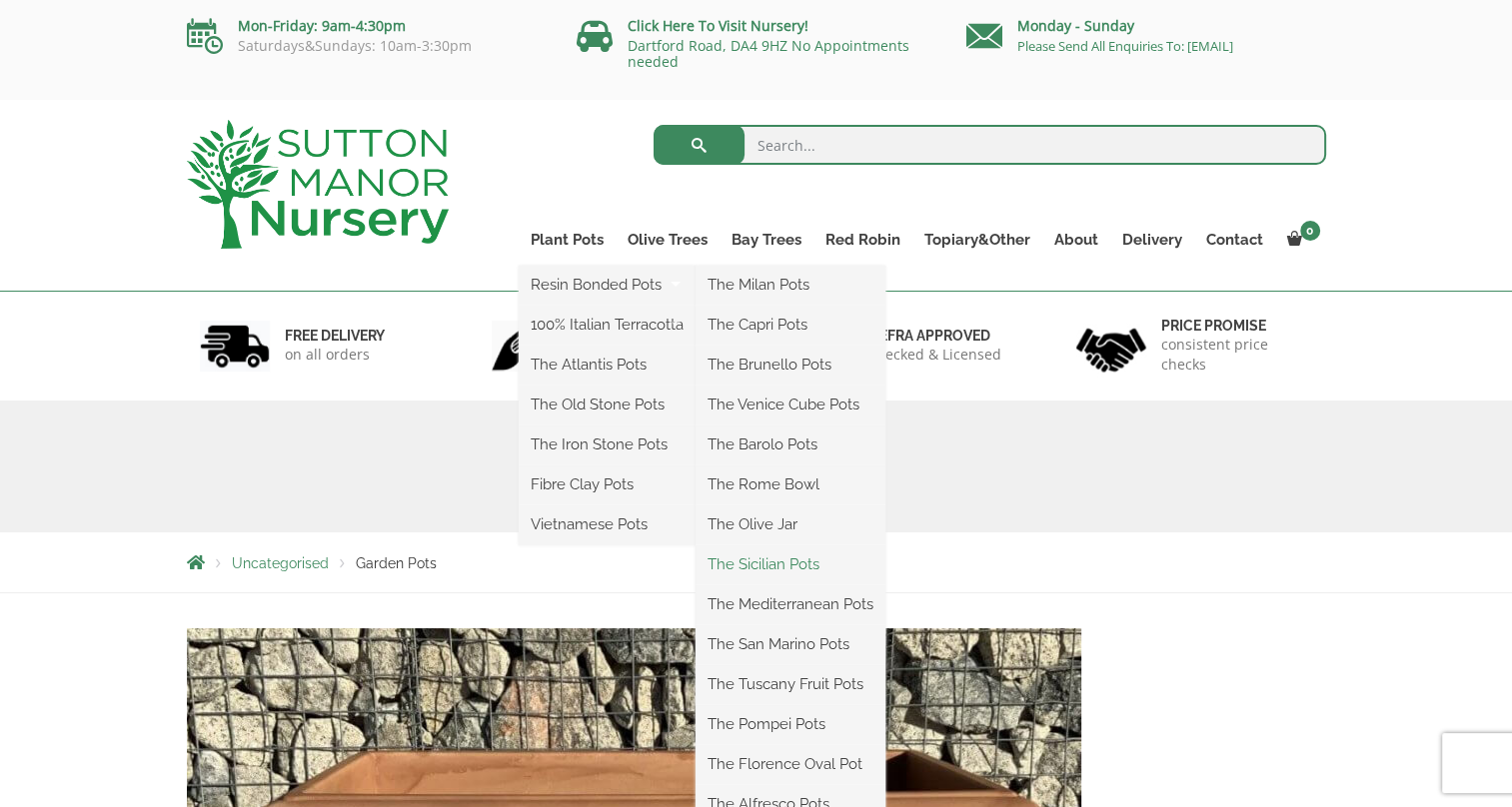 click on "The Sicilian Pots" at bounding box center [790, 564] 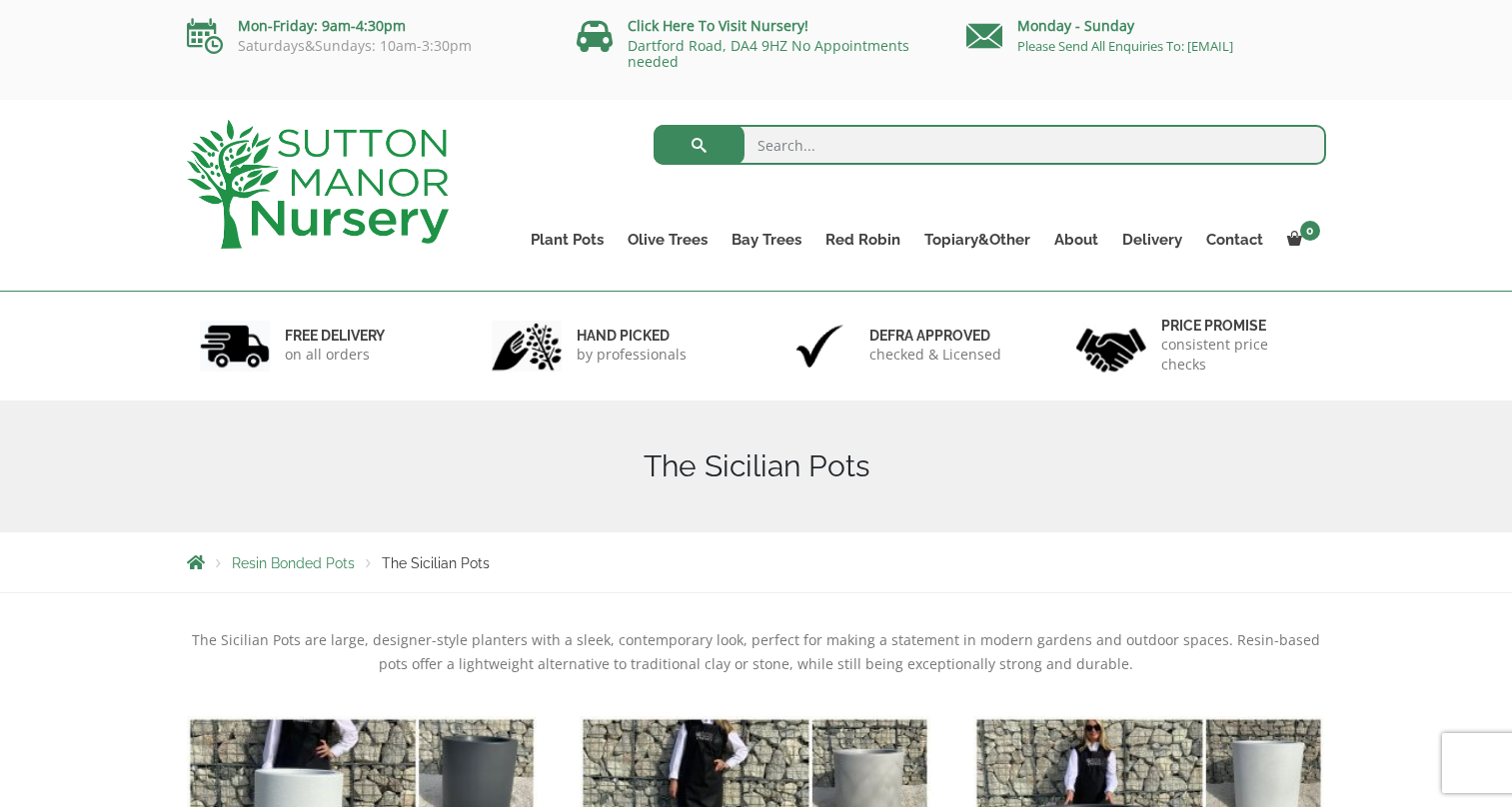 scroll, scrollTop: 0, scrollLeft: 0, axis: both 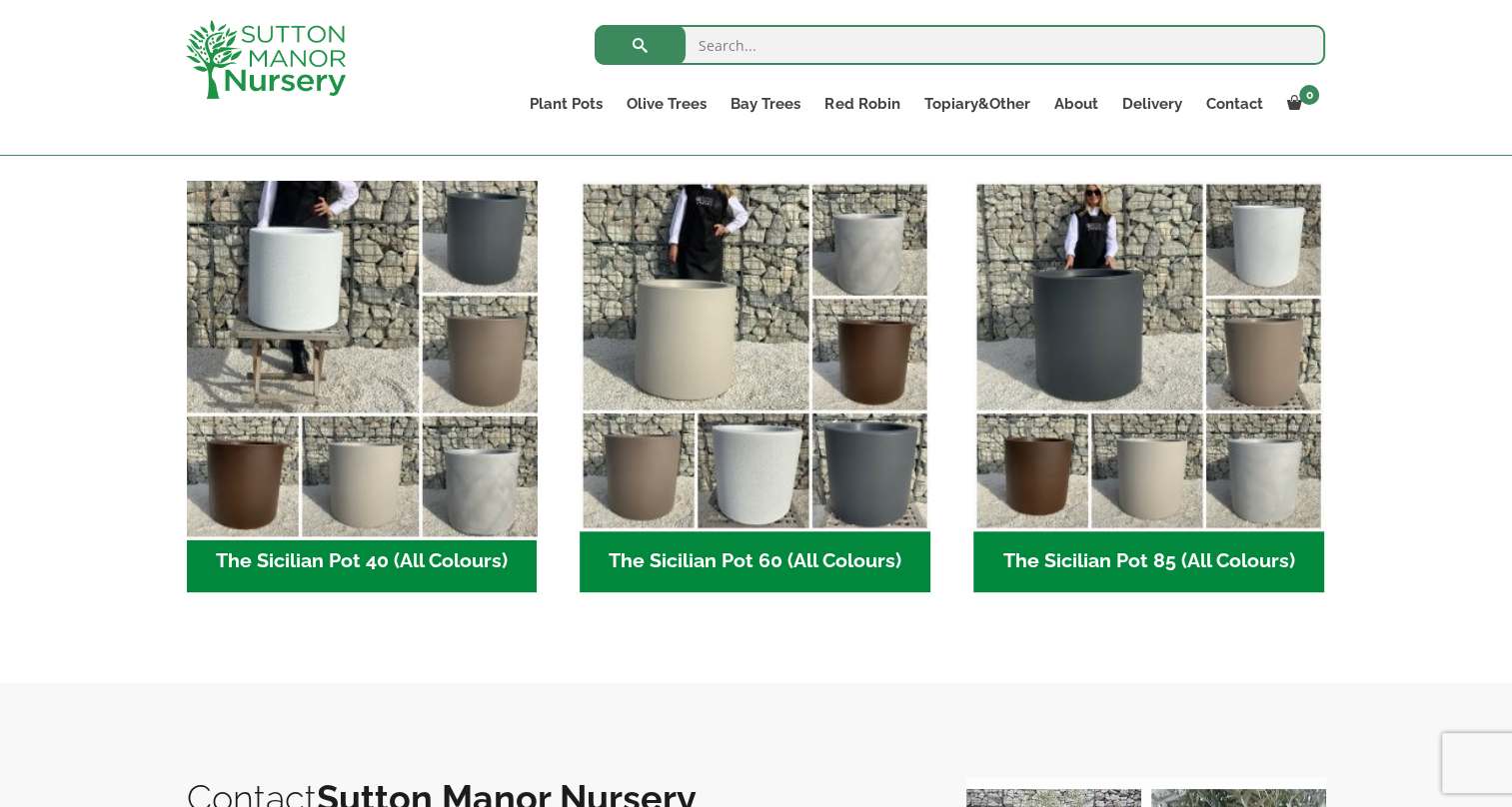 click at bounding box center [362, 356] 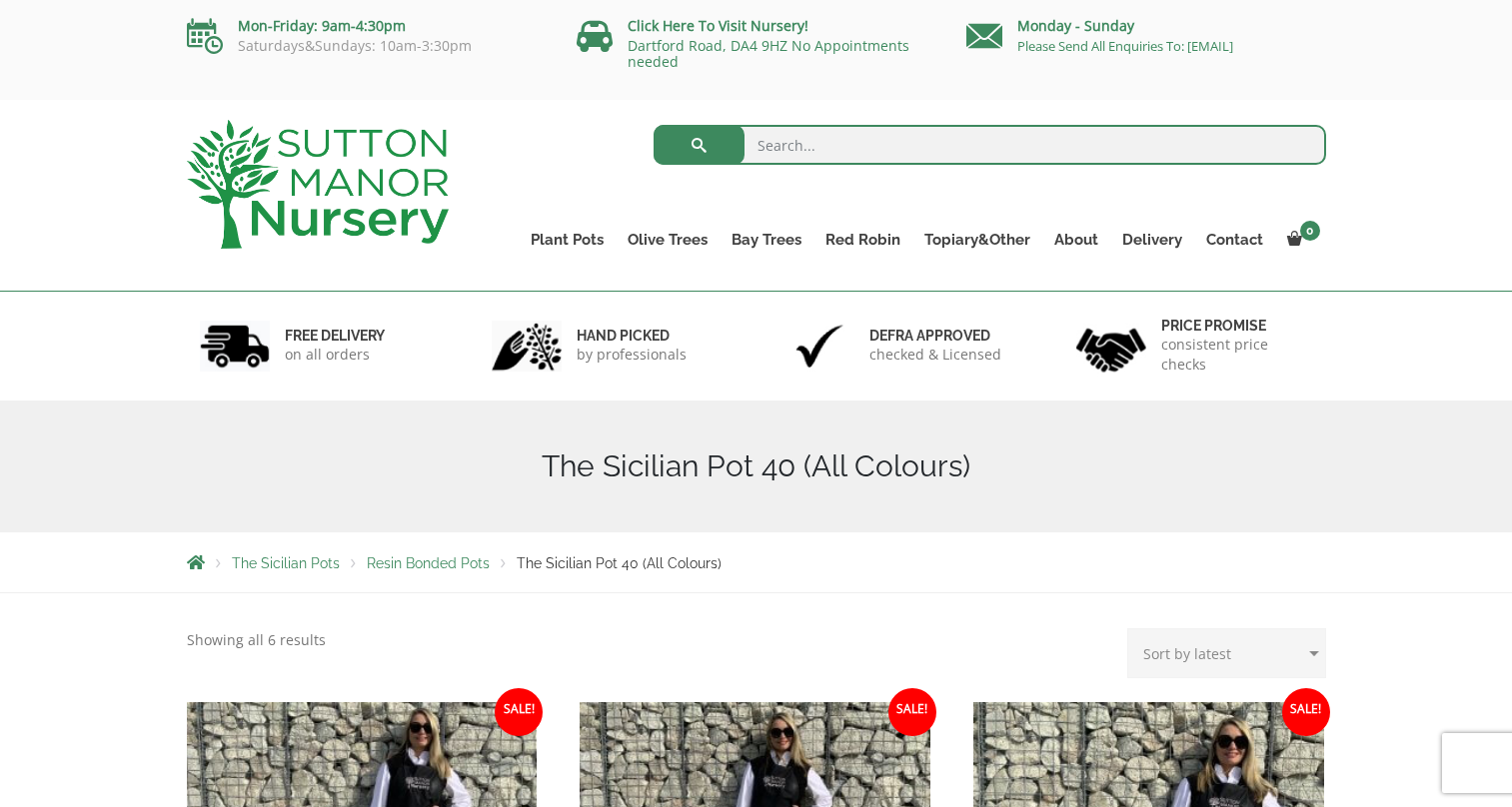 scroll, scrollTop: 0, scrollLeft: 0, axis: both 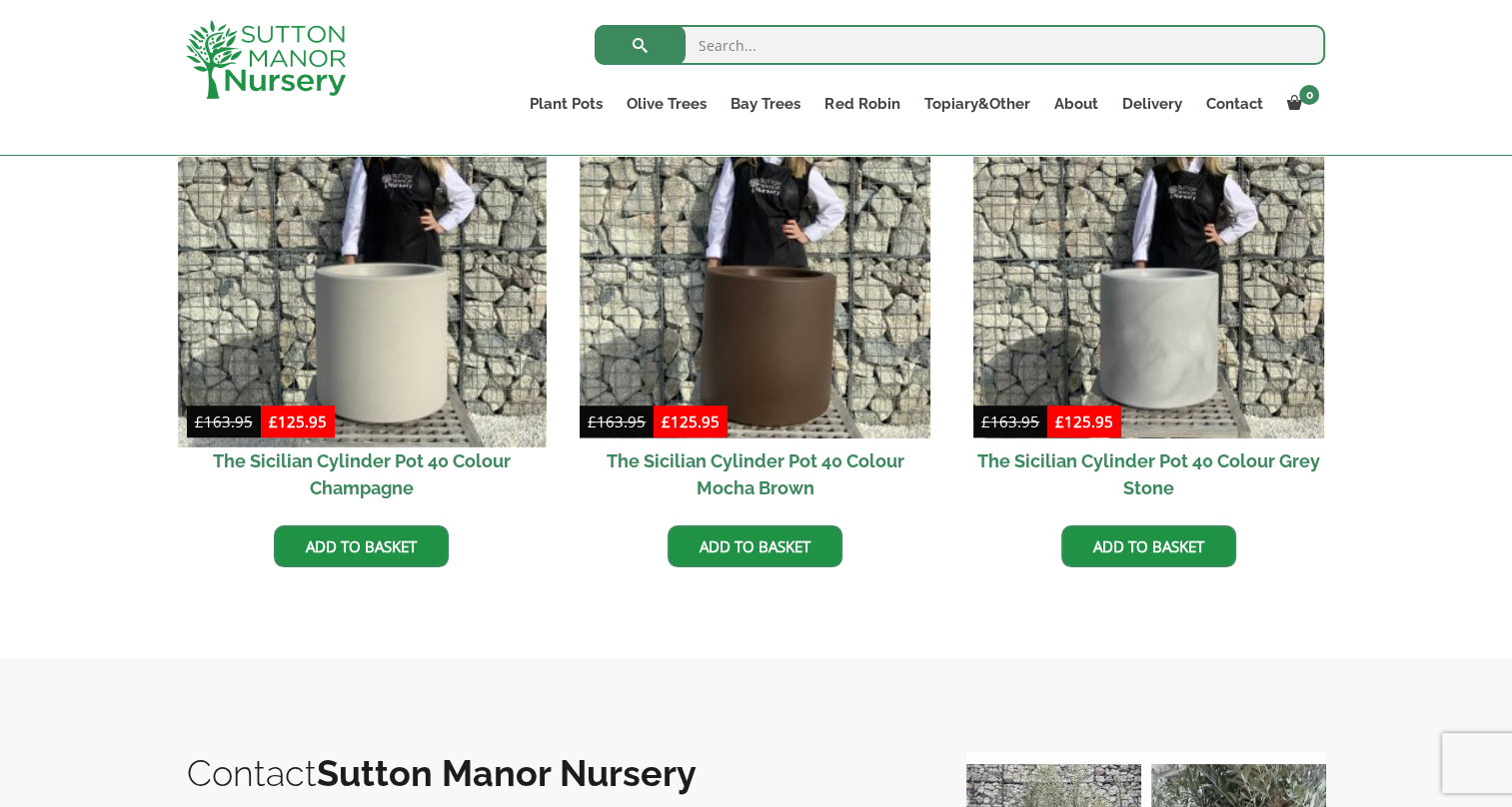 click at bounding box center (362, 264) 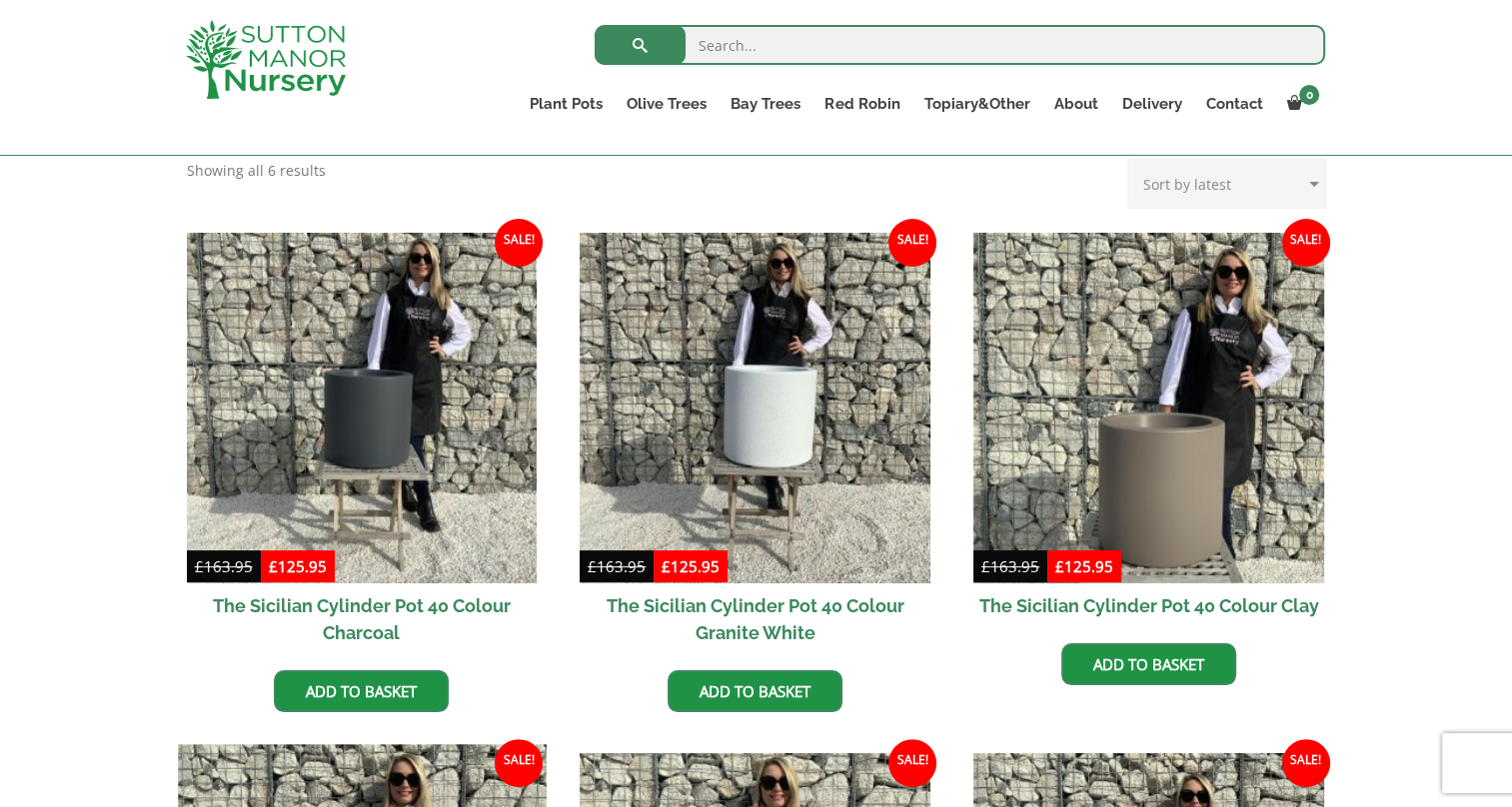 scroll, scrollTop: 400, scrollLeft: 0, axis: vertical 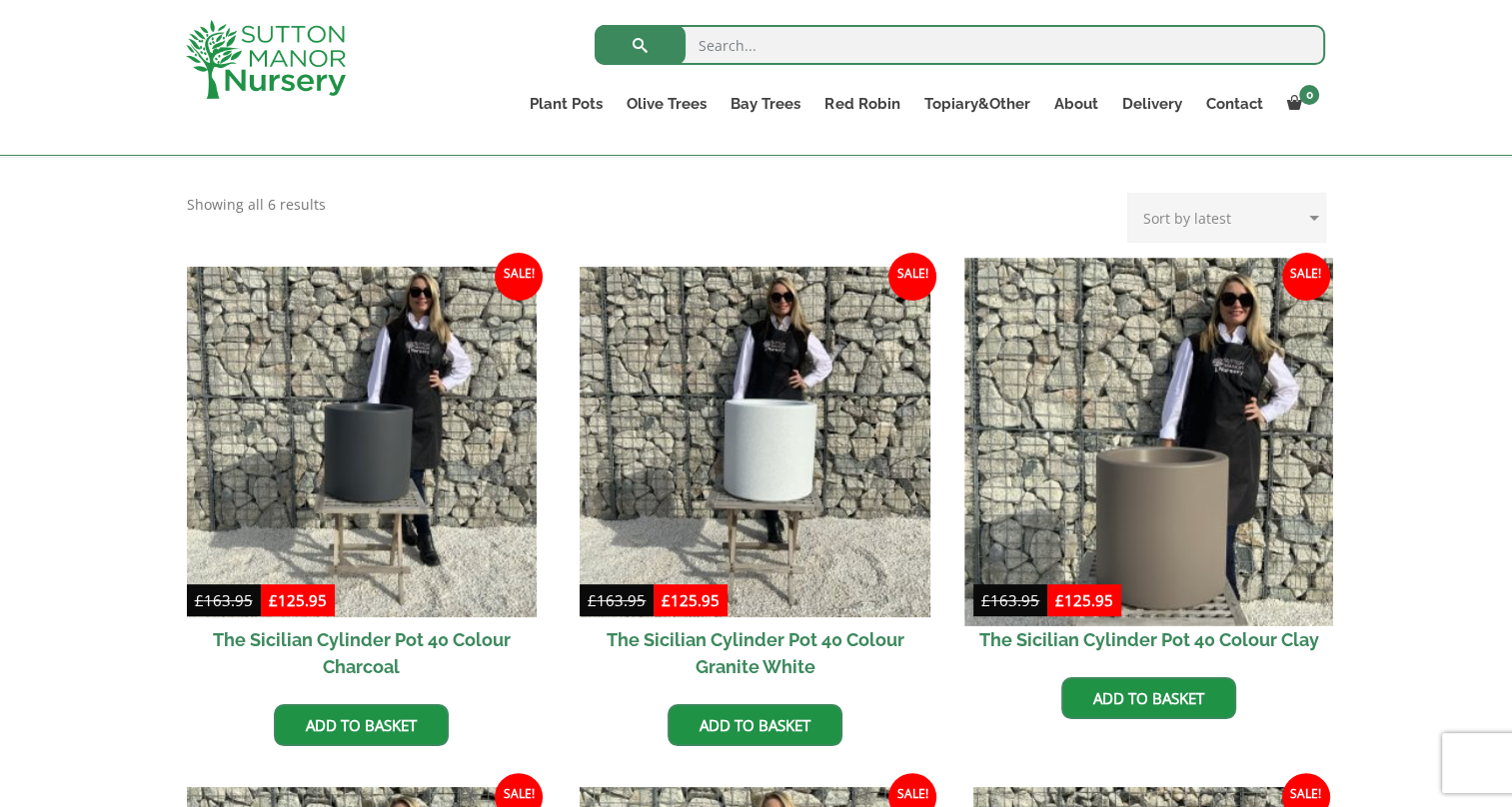 click at bounding box center [1148, 441] 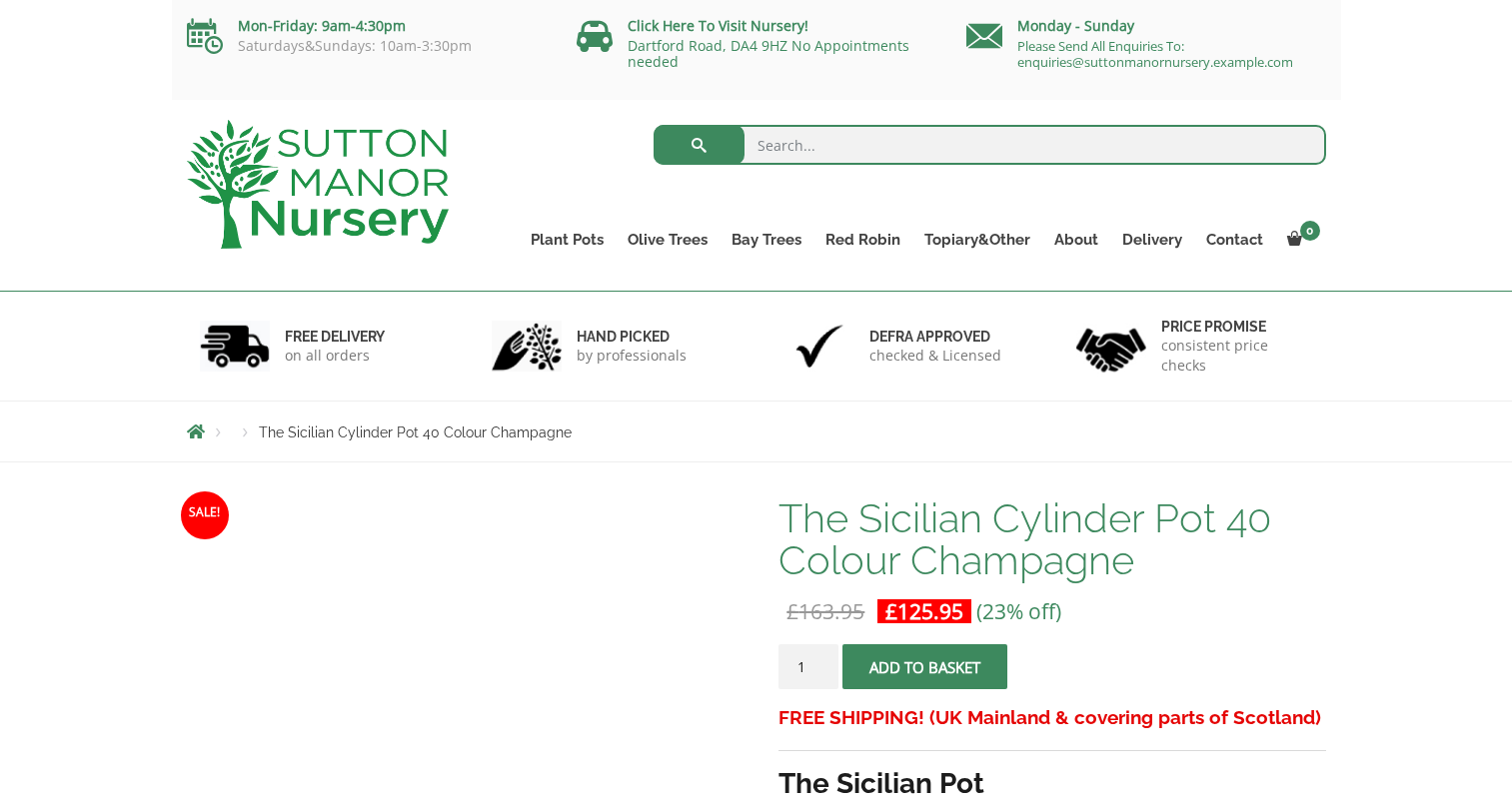 scroll, scrollTop: 0, scrollLeft: 0, axis: both 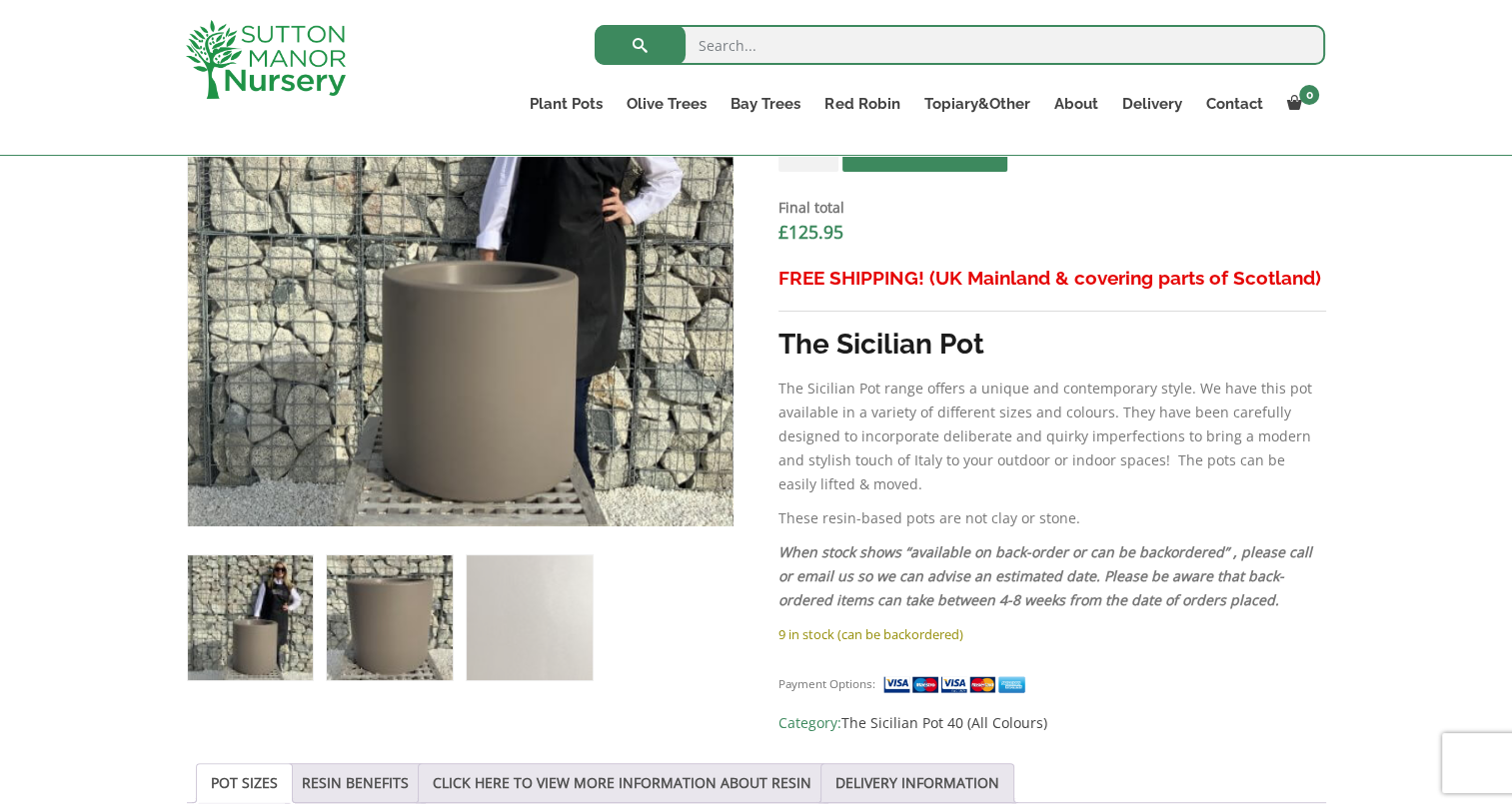 click at bounding box center (389, 617) 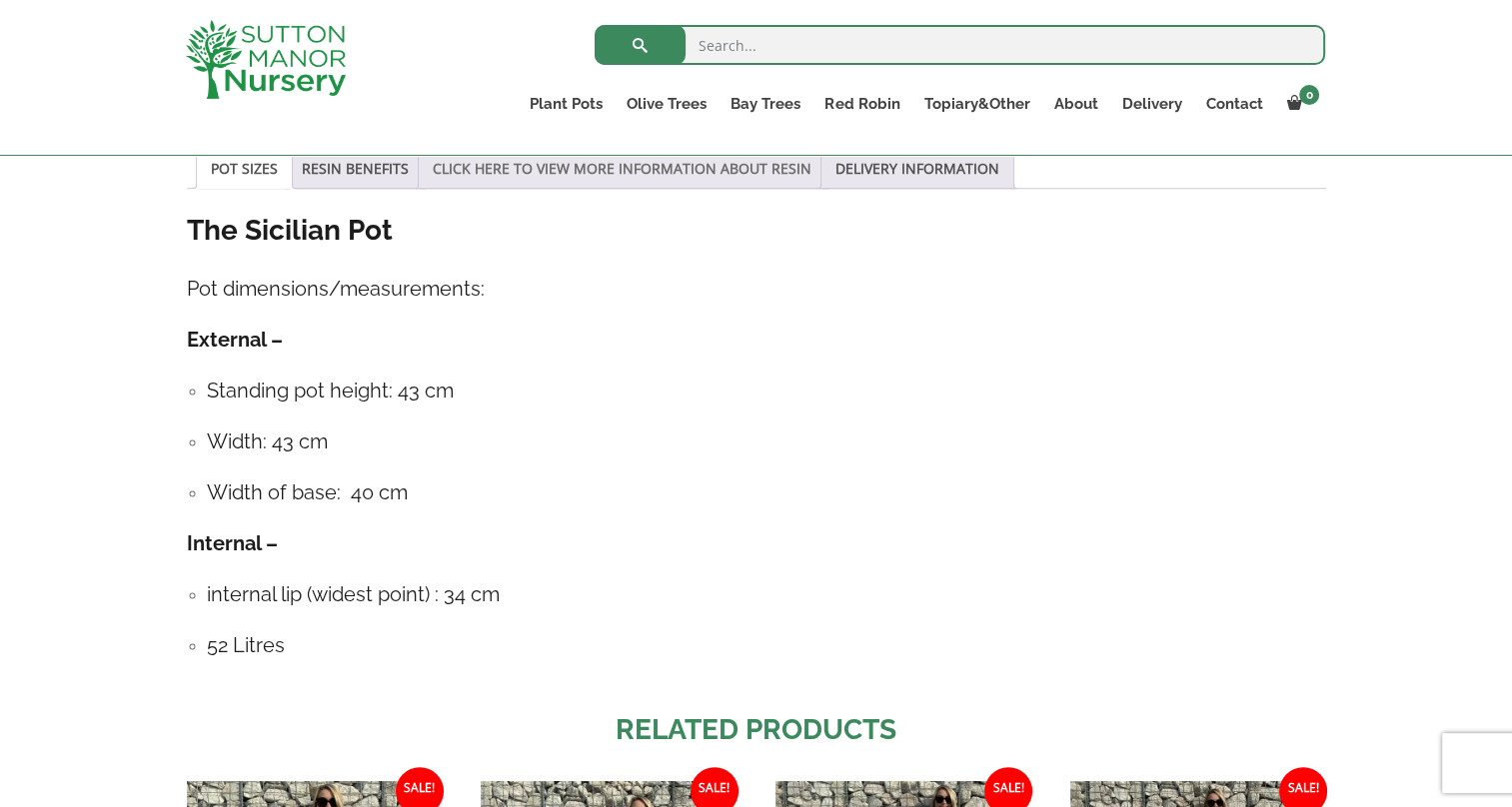 scroll, scrollTop: 1298, scrollLeft: 0, axis: vertical 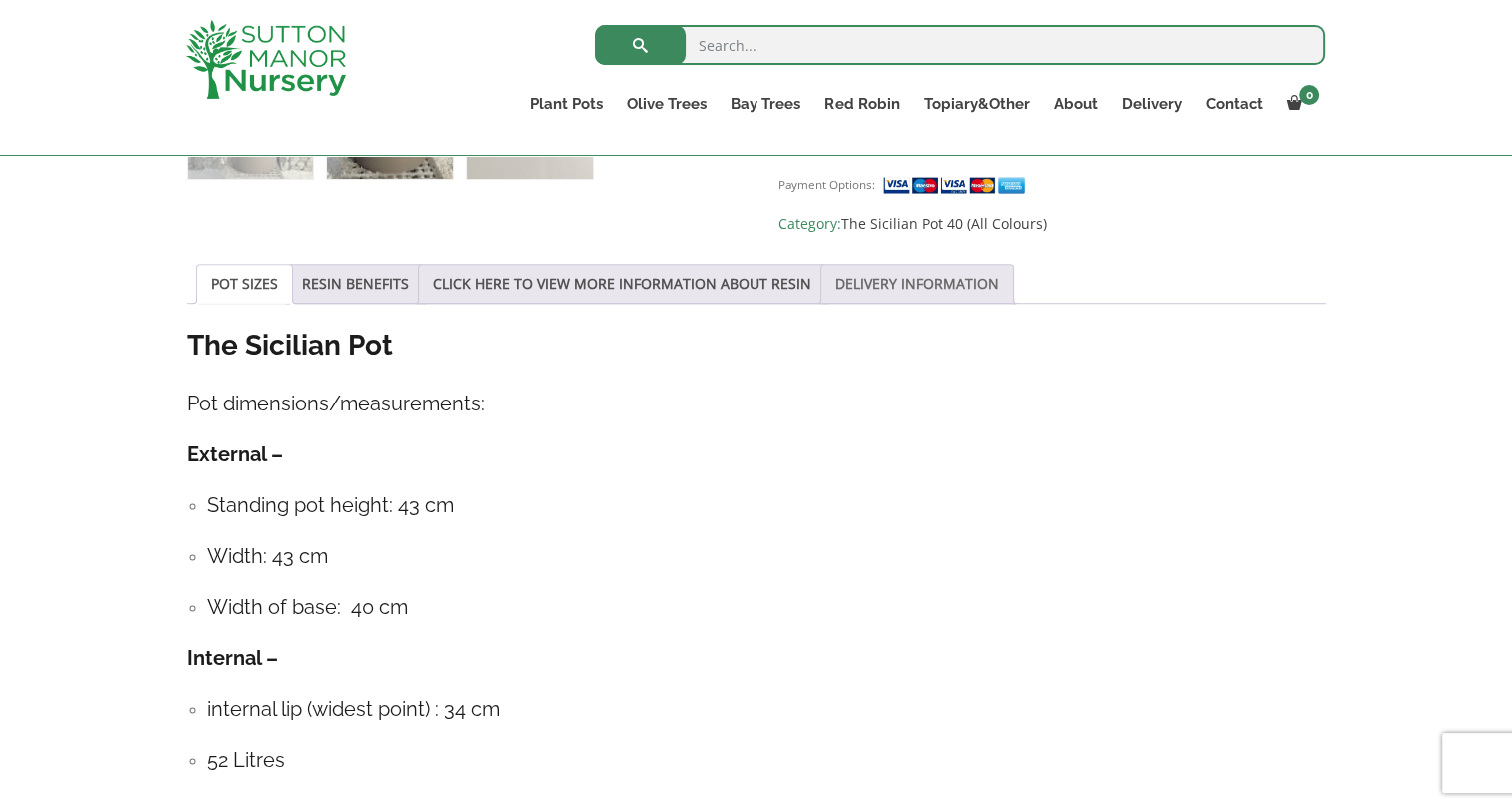 click on "DELIVERY INFORMATION" at bounding box center (917, 284) 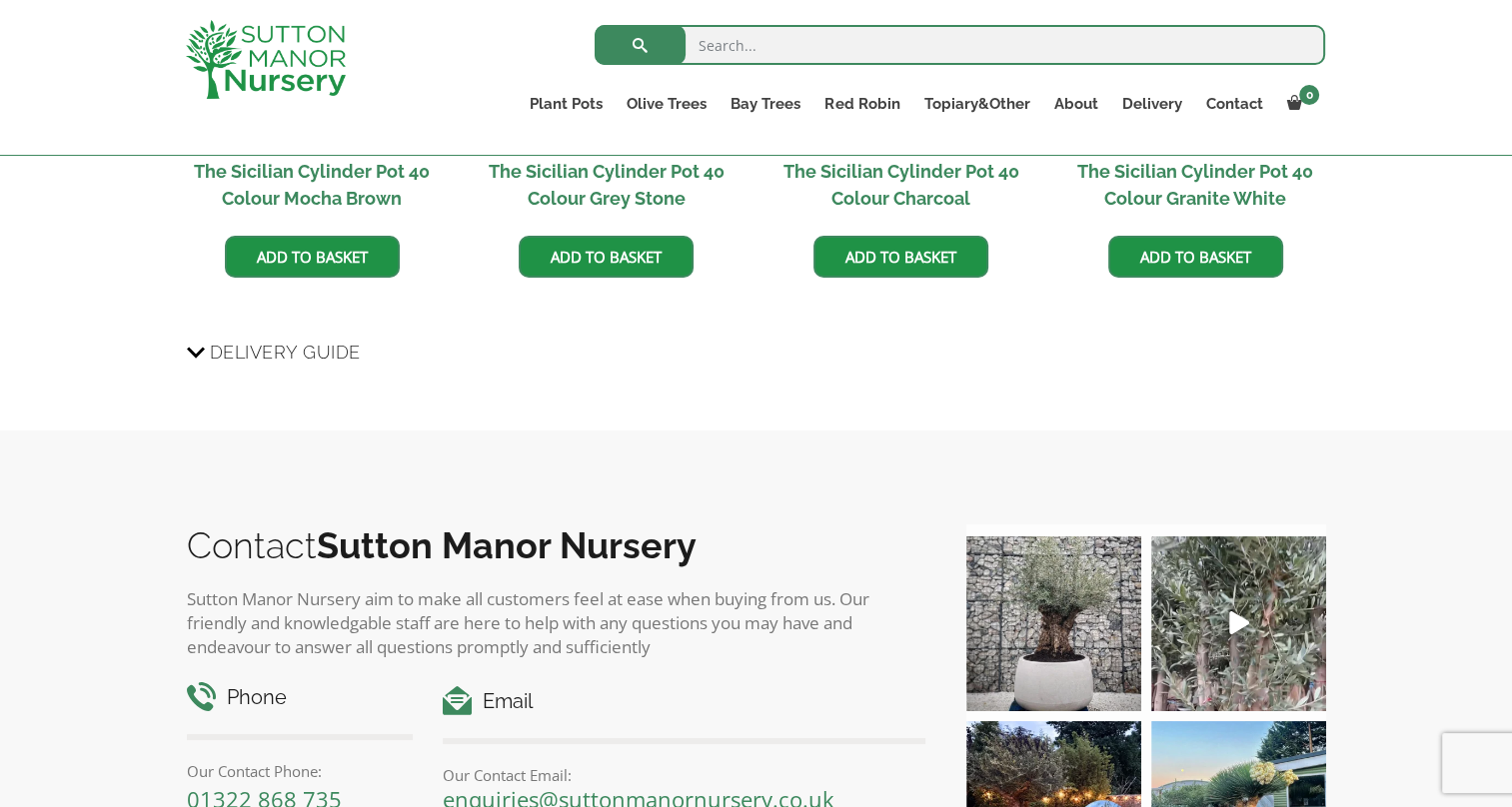scroll, scrollTop: 2097, scrollLeft: 0, axis: vertical 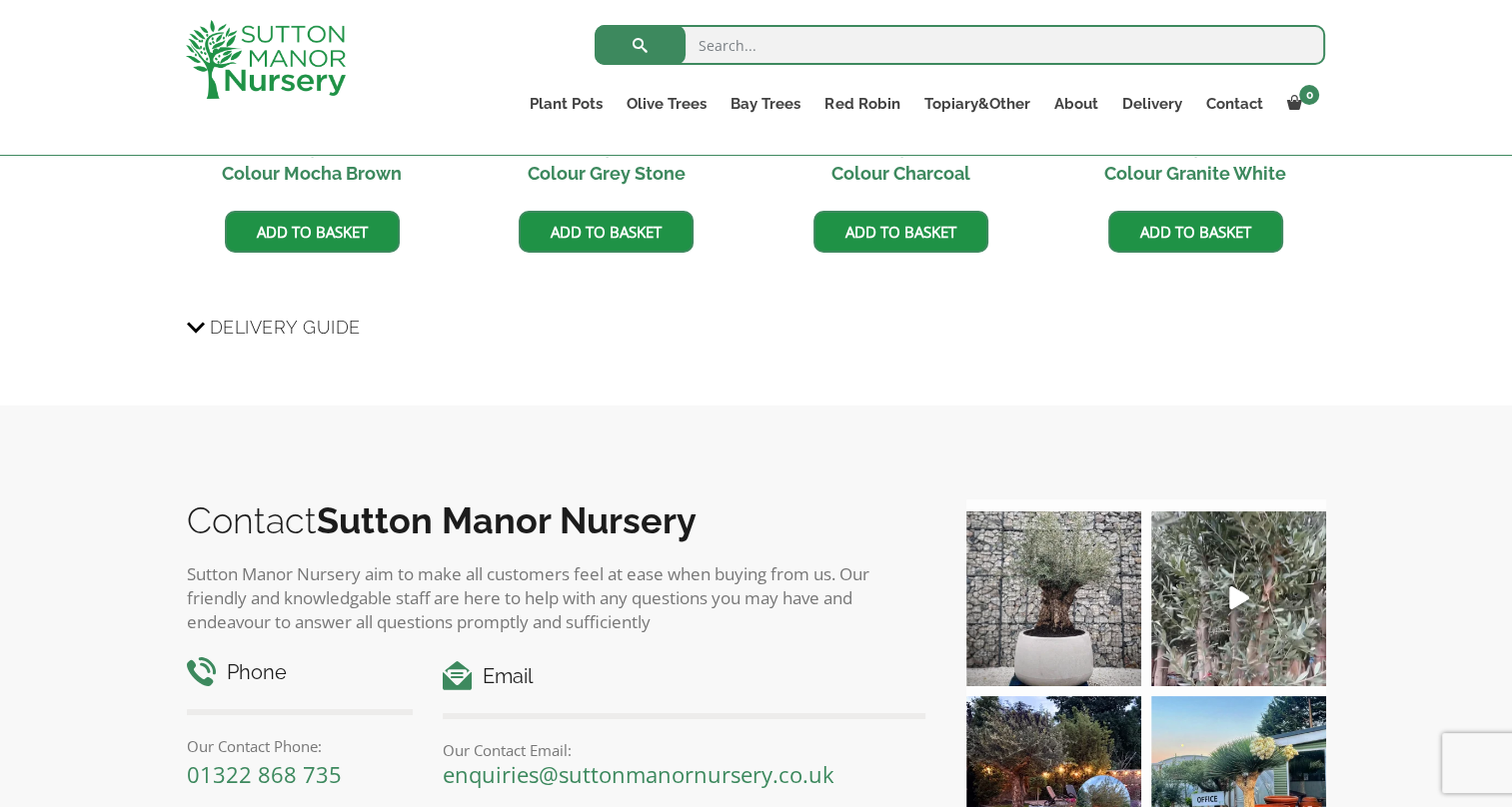 click on "Delivery Guide" at bounding box center (285, 327) 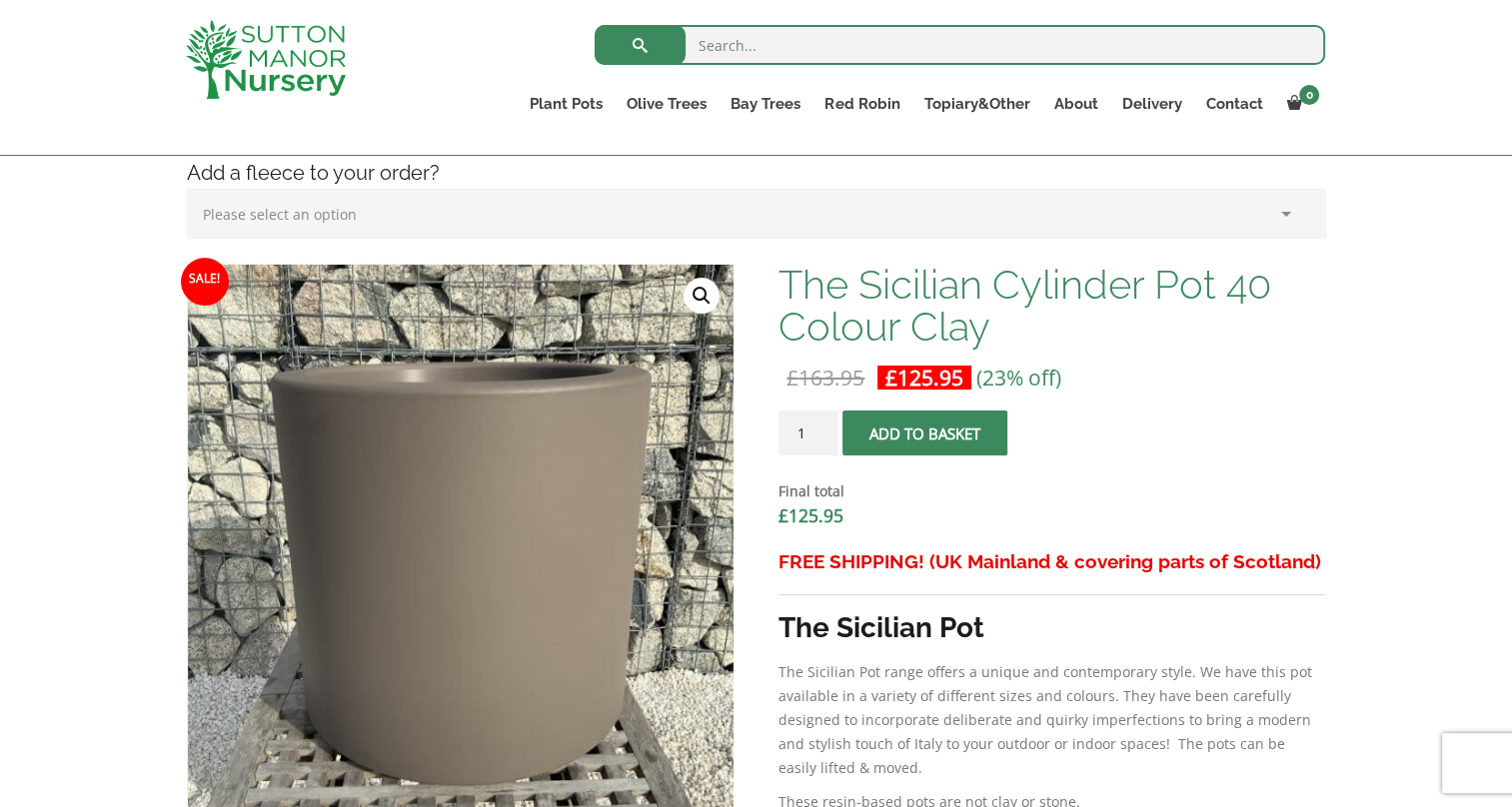 scroll, scrollTop: 221, scrollLeft: 0, axis: vertical 